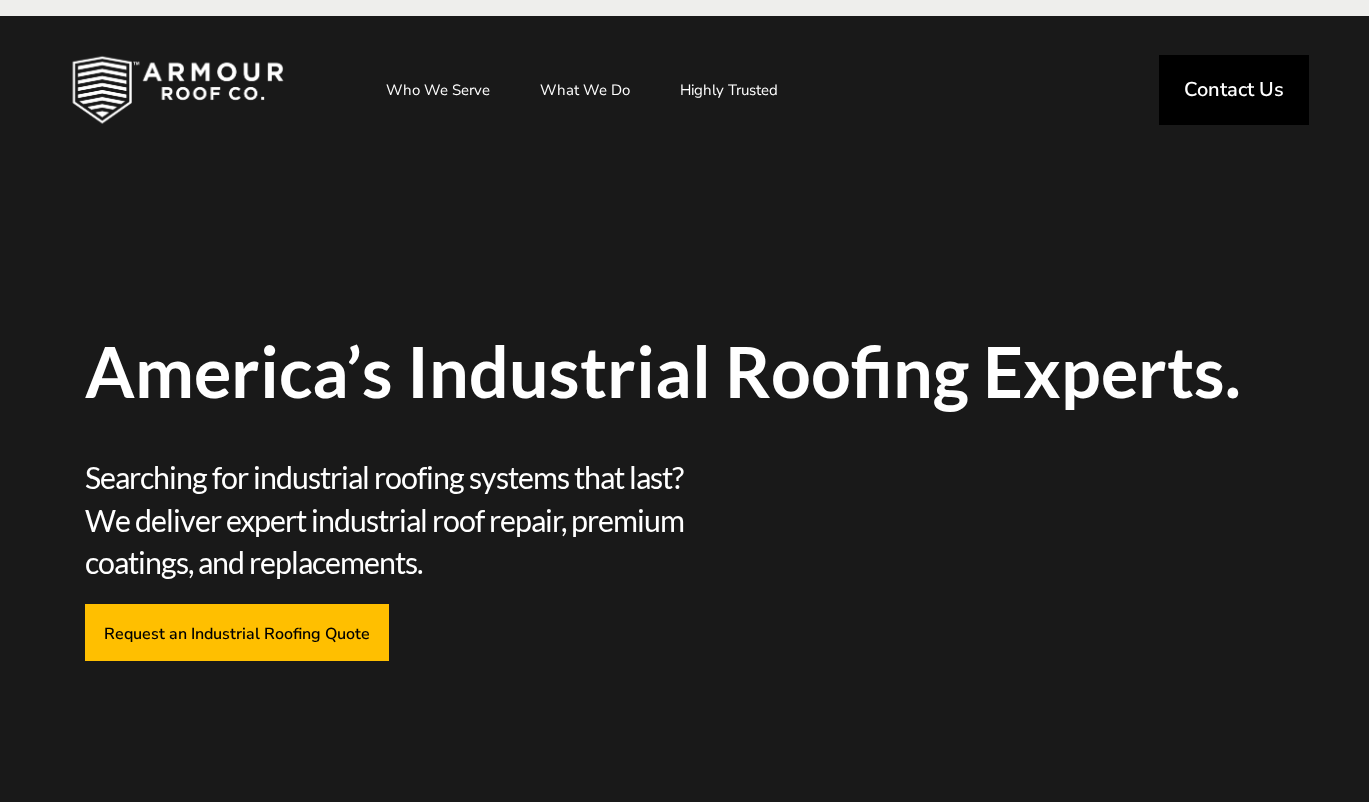 scroll, scrollTop: 0, scrollLeft: 0, axis: both 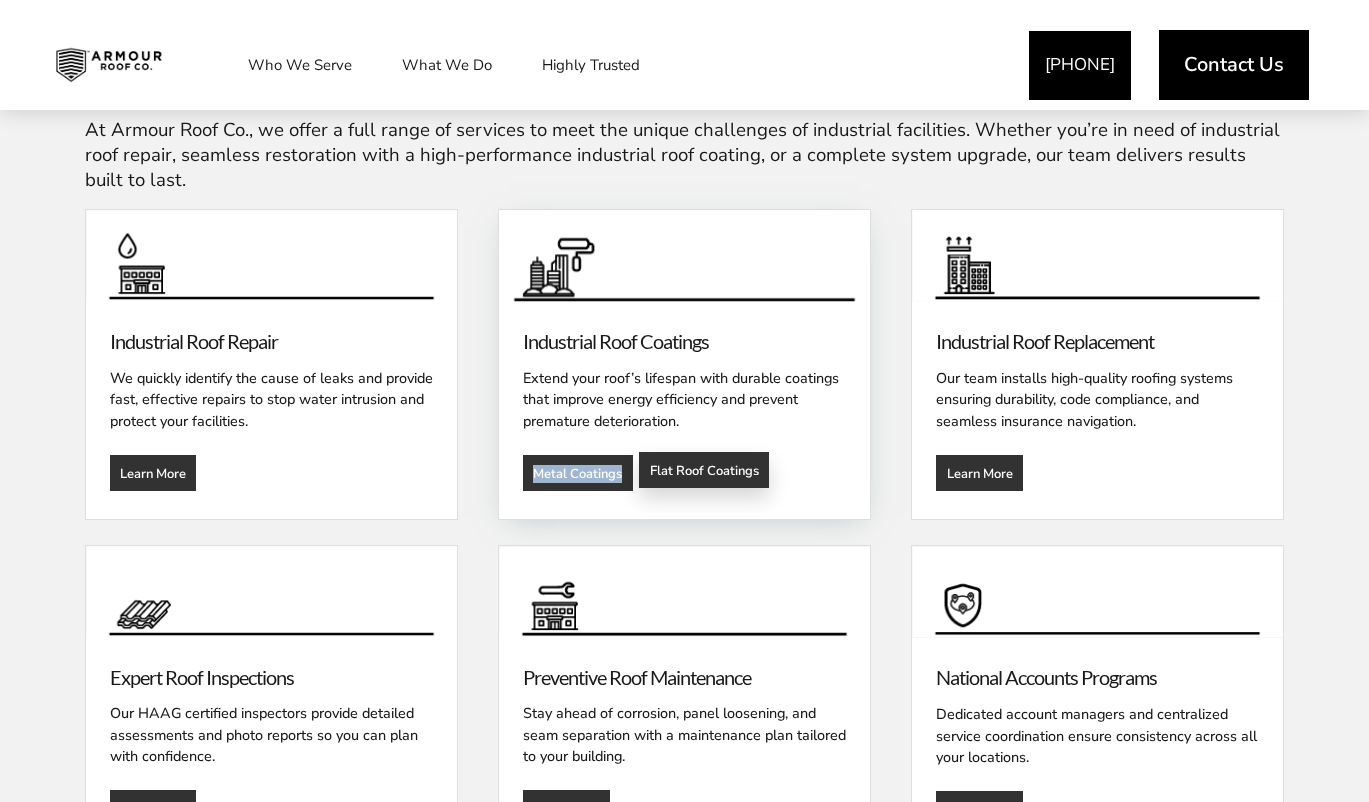 click on "Flat Roof Coatings" at bounding box center [704, 470] 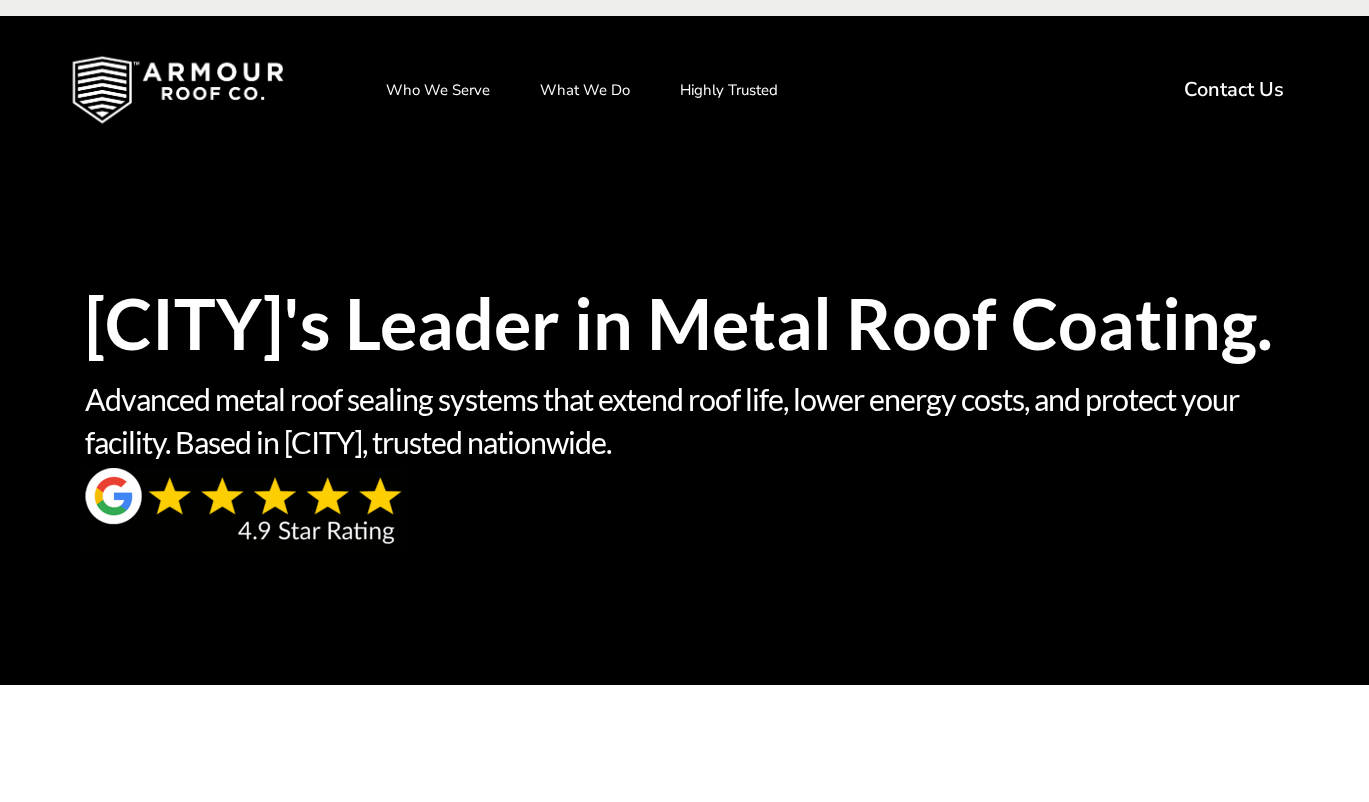 scroll, scrollTop: 0, scrollLeft: 0, axis: both 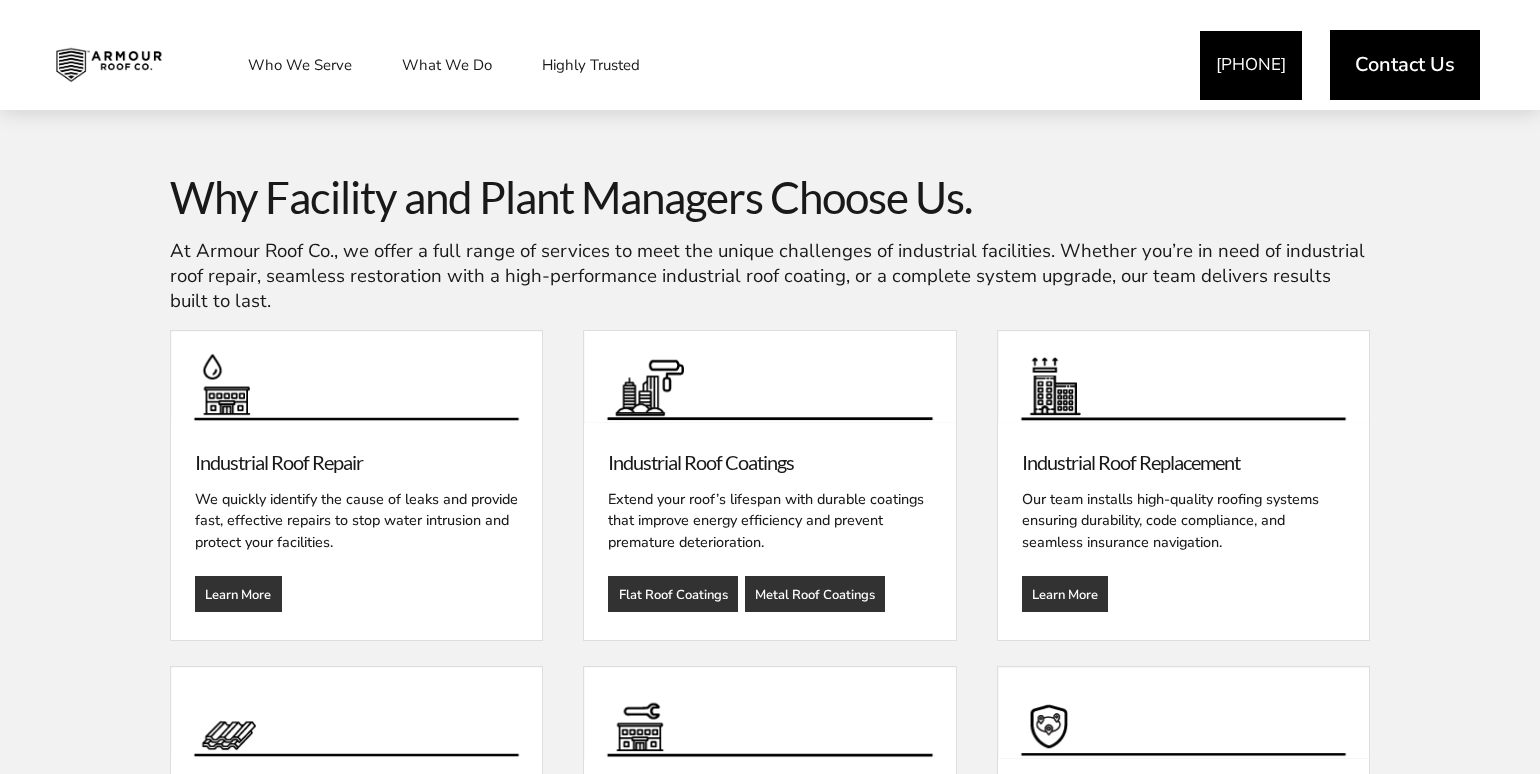 click on "At Armour Roof Co., we offer a full range of services to meet the unique challenges of industrial facilities. Whether you’re in need of industrial roof repair, seamless restoration with a high-performance industrial roof coating, or a complete system upgrade, our team delivers results built to last." at bounding box center (767, 276) 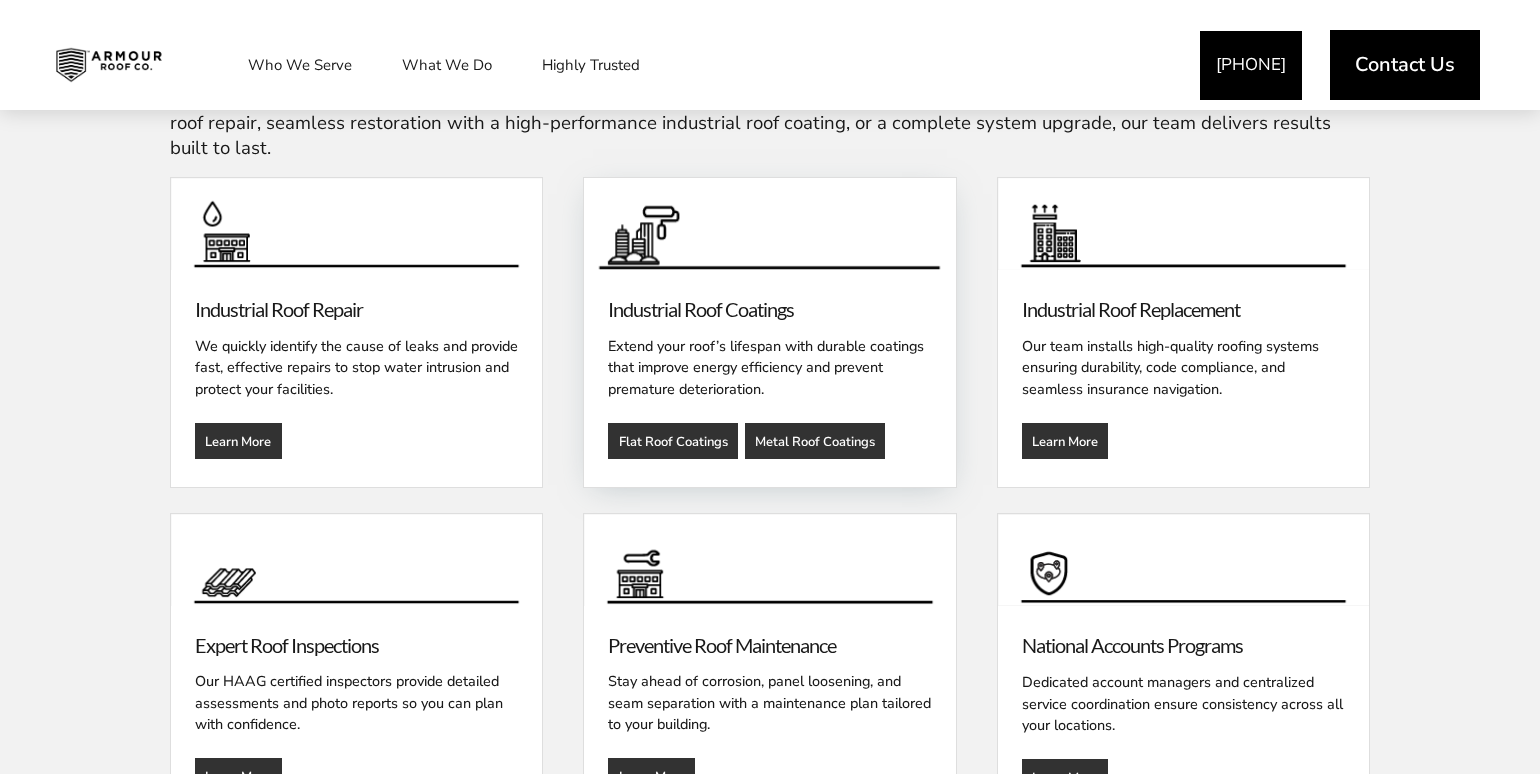 scroll, scrollTop: 2339, scrollLeft: 0, axis: vertical 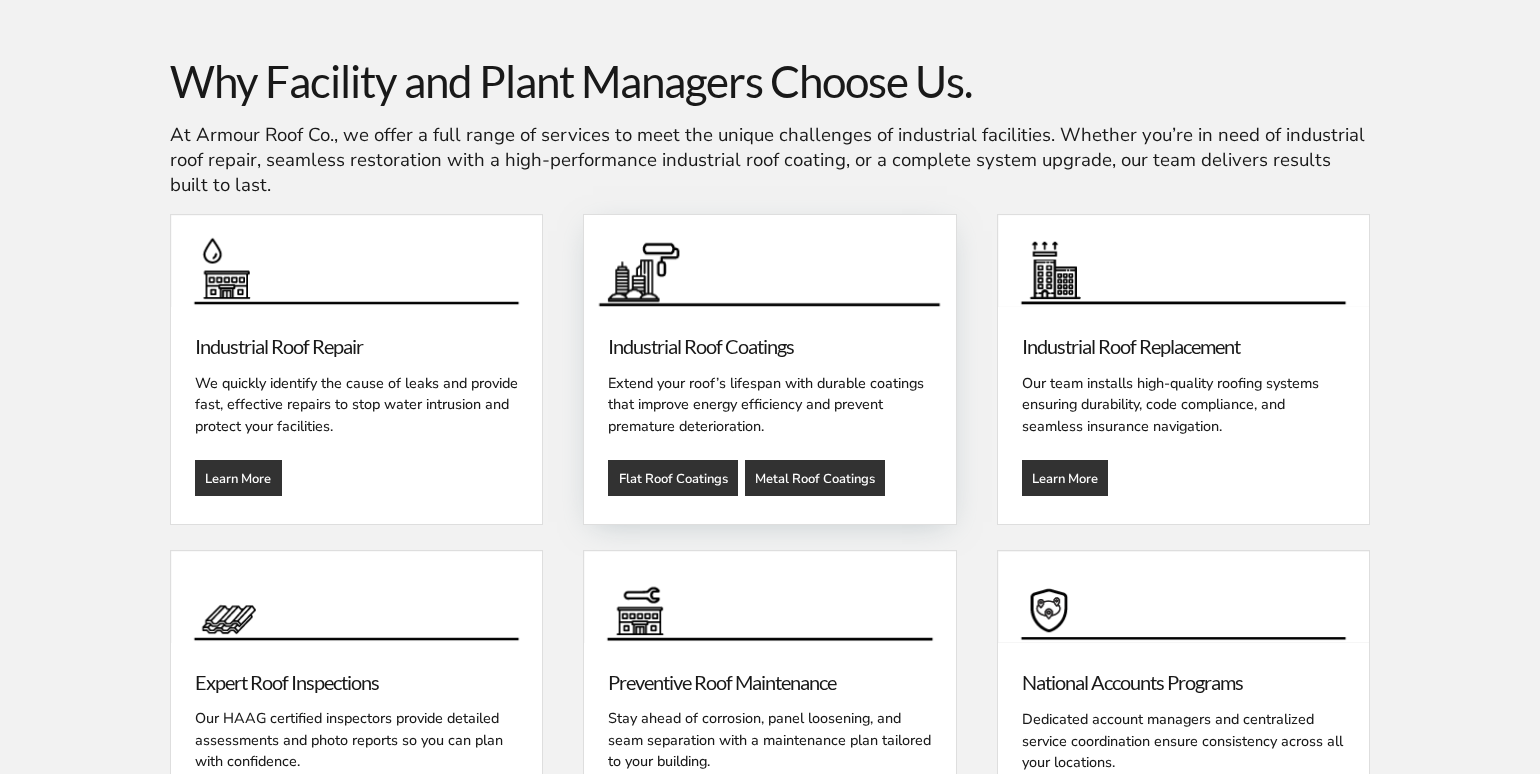 click at bounding box center [770, 261] 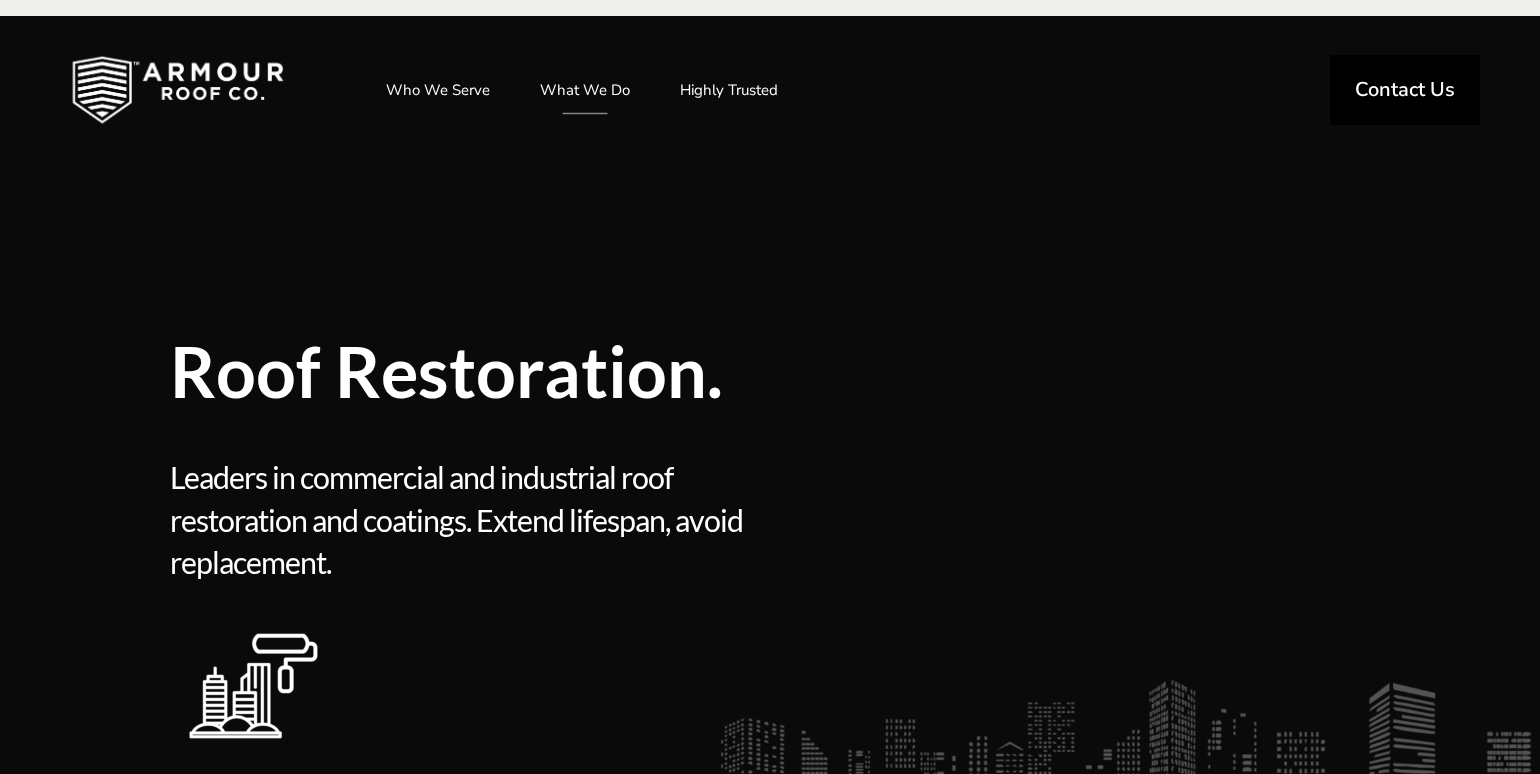 scroll, scrollTop: 0, scrollLeft: 0, axis: both 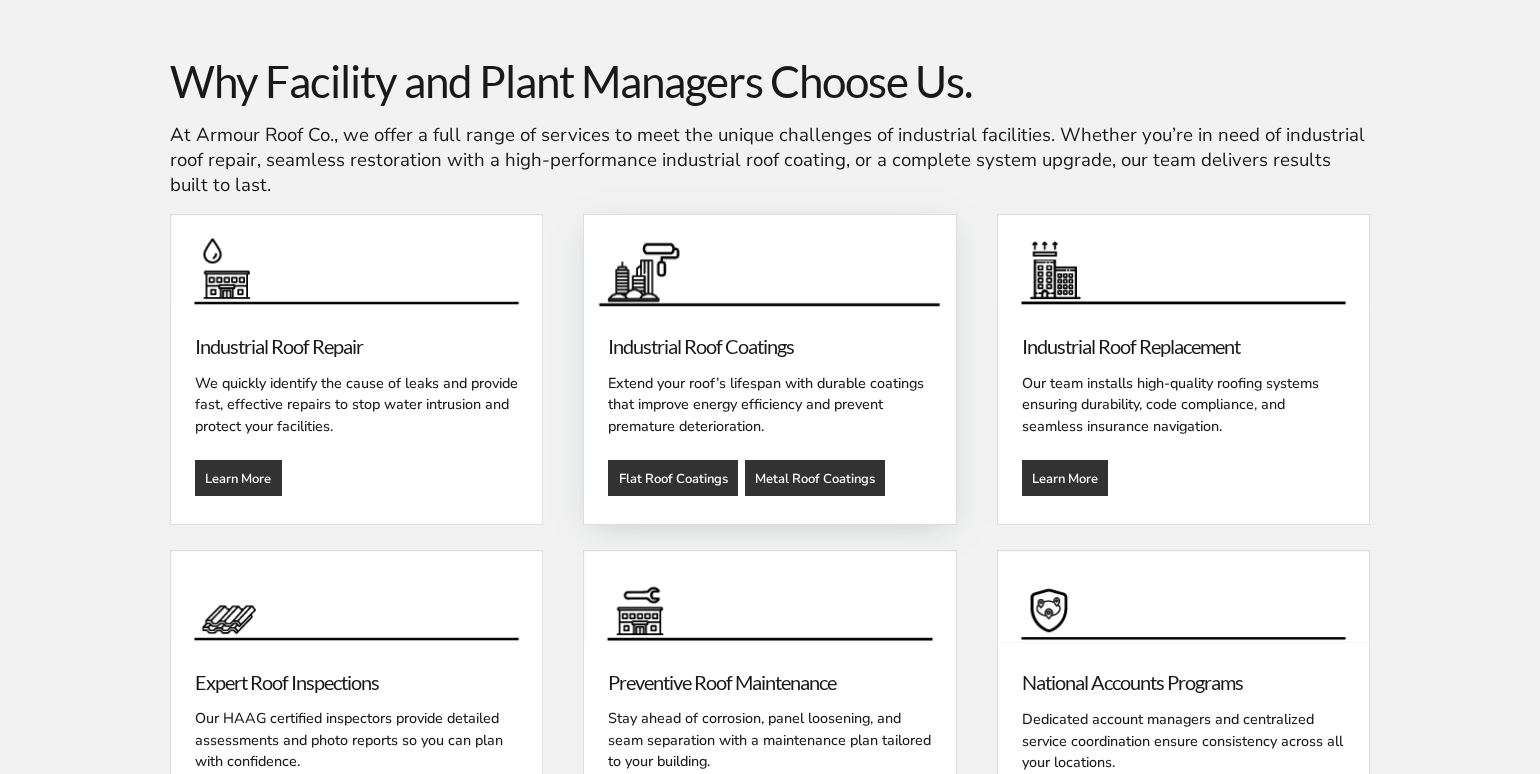 click at bounding box center [769, 261] 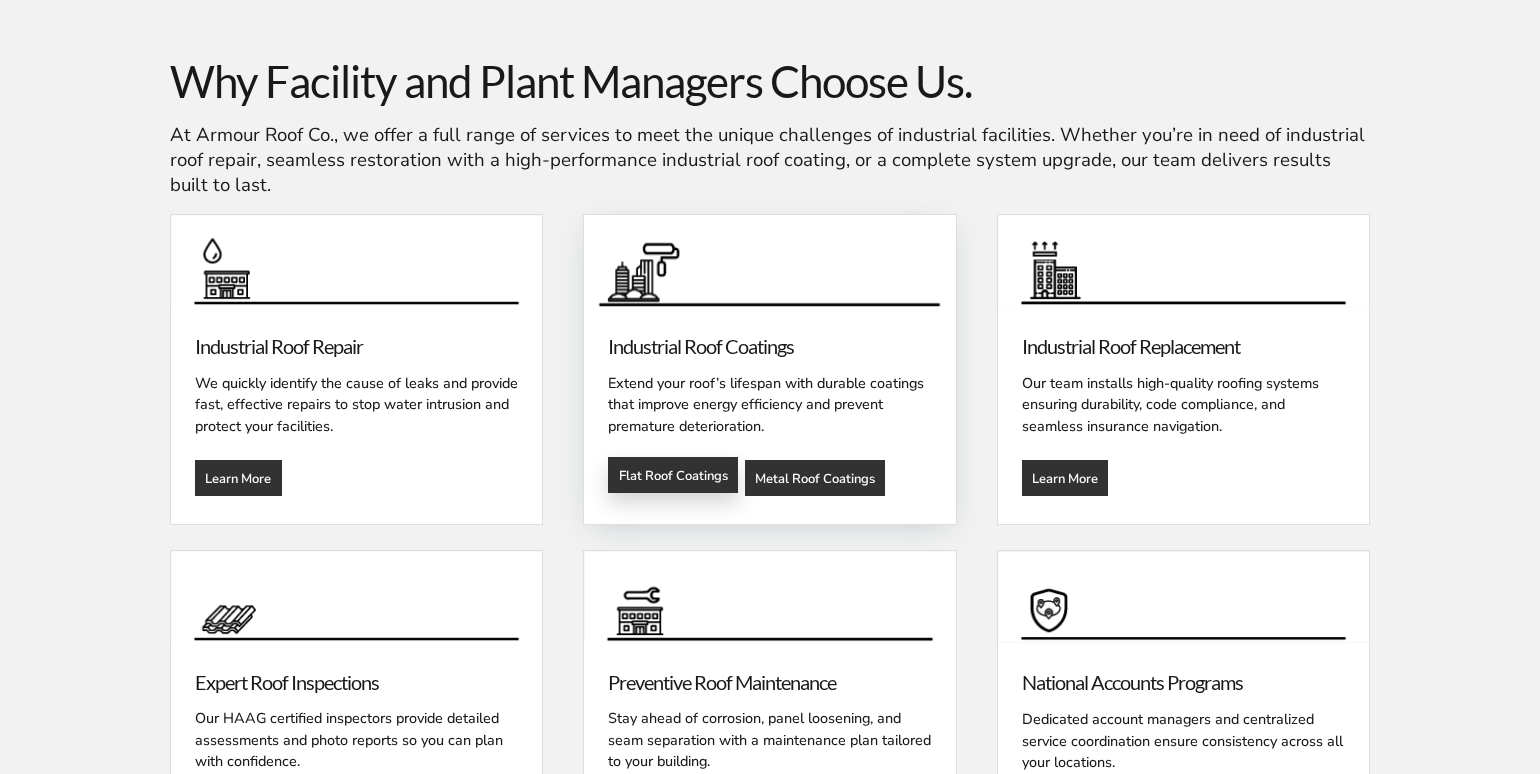click on "Flat Roof Coatings" at bounding box center (673, 475) 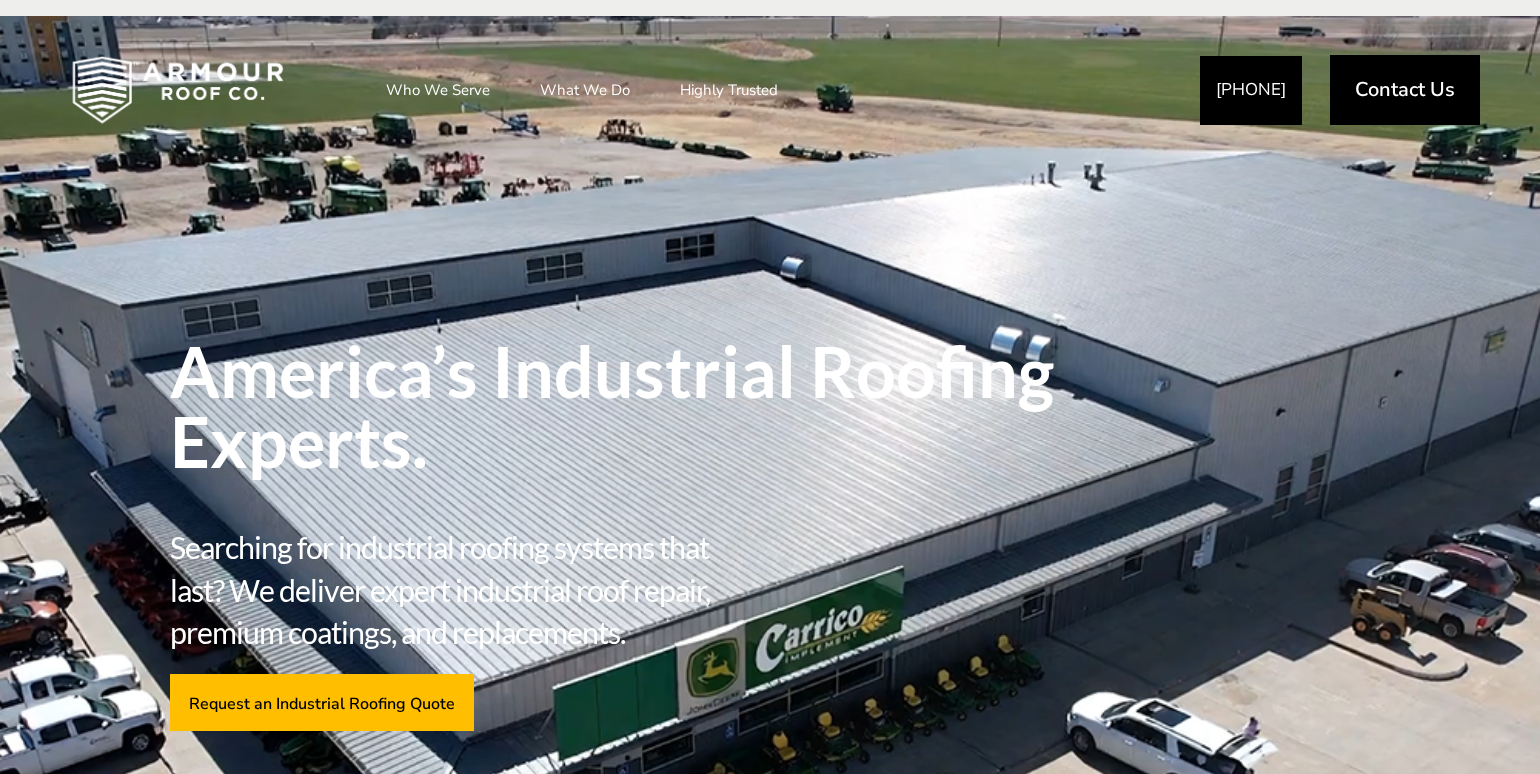 scroll, scrollTop: 0, scrollLeft: 0, axis: both 